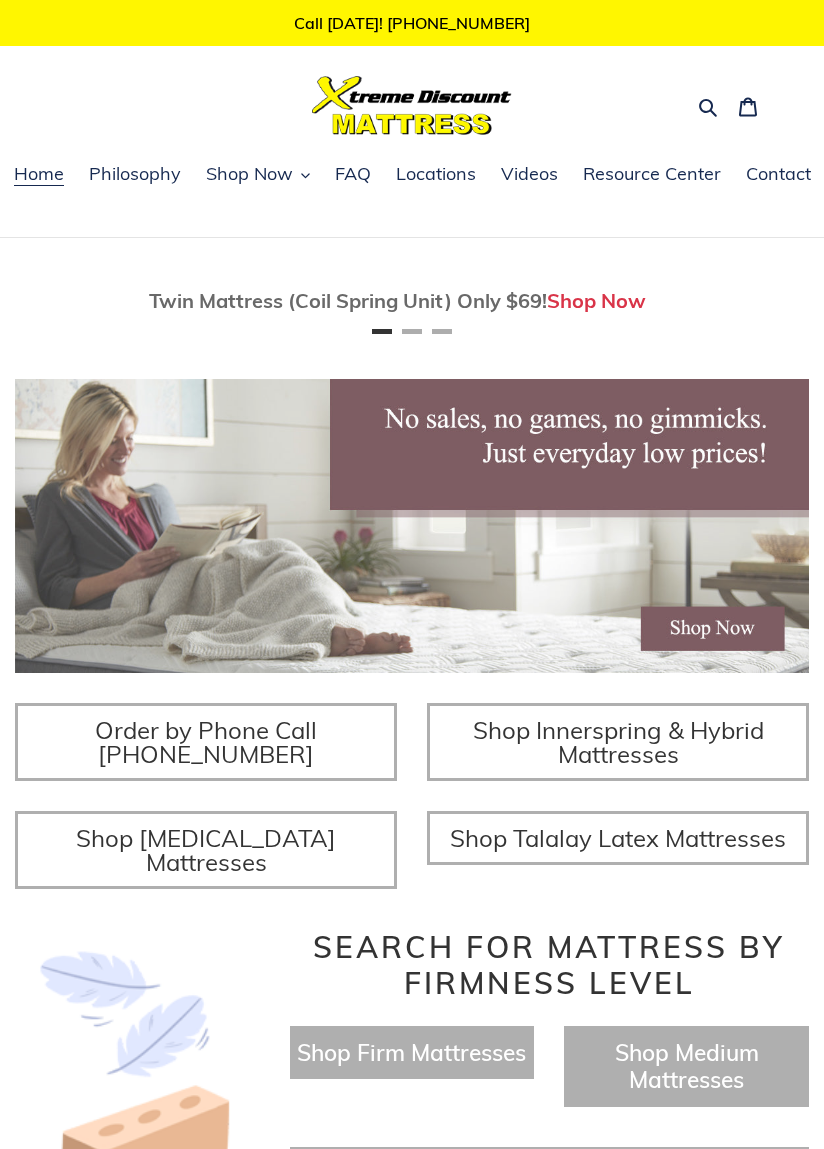 scroll, scrollTop: 0, scrollLeft: 0, axis: both 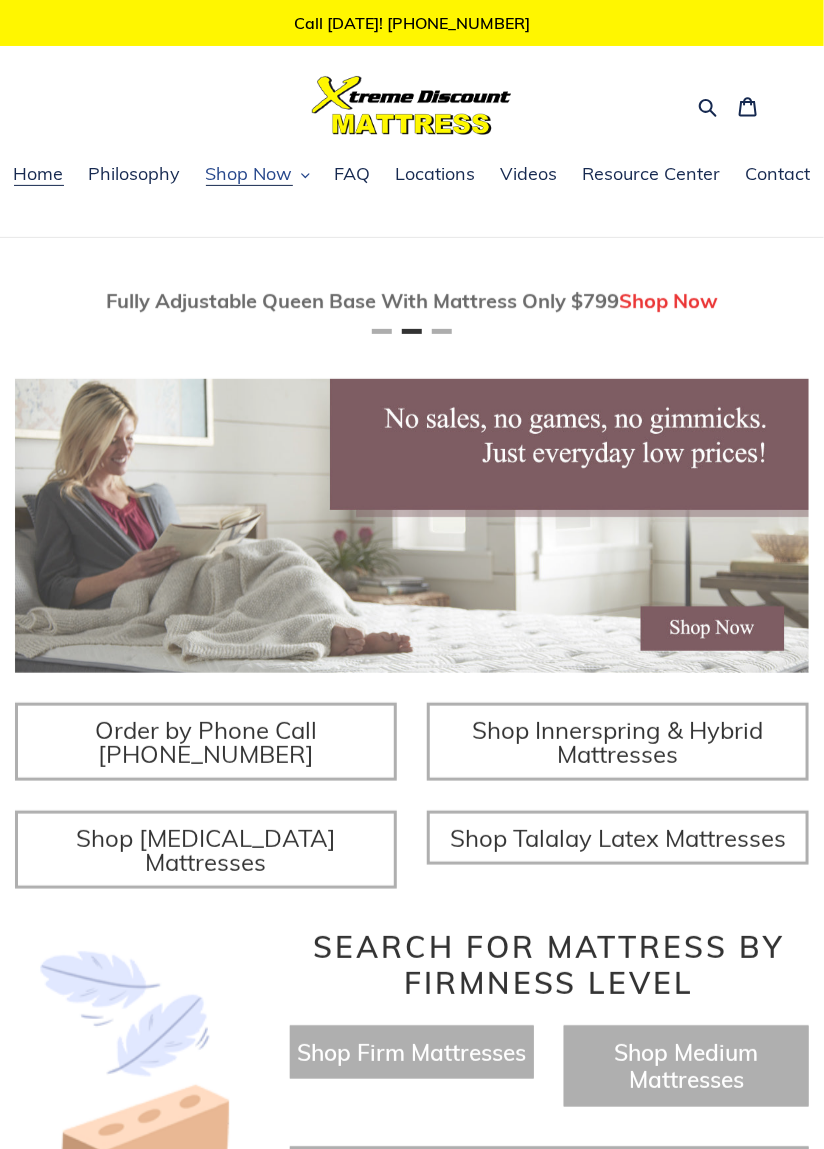 click on "Shop Now" at bounding box center (249, 174) 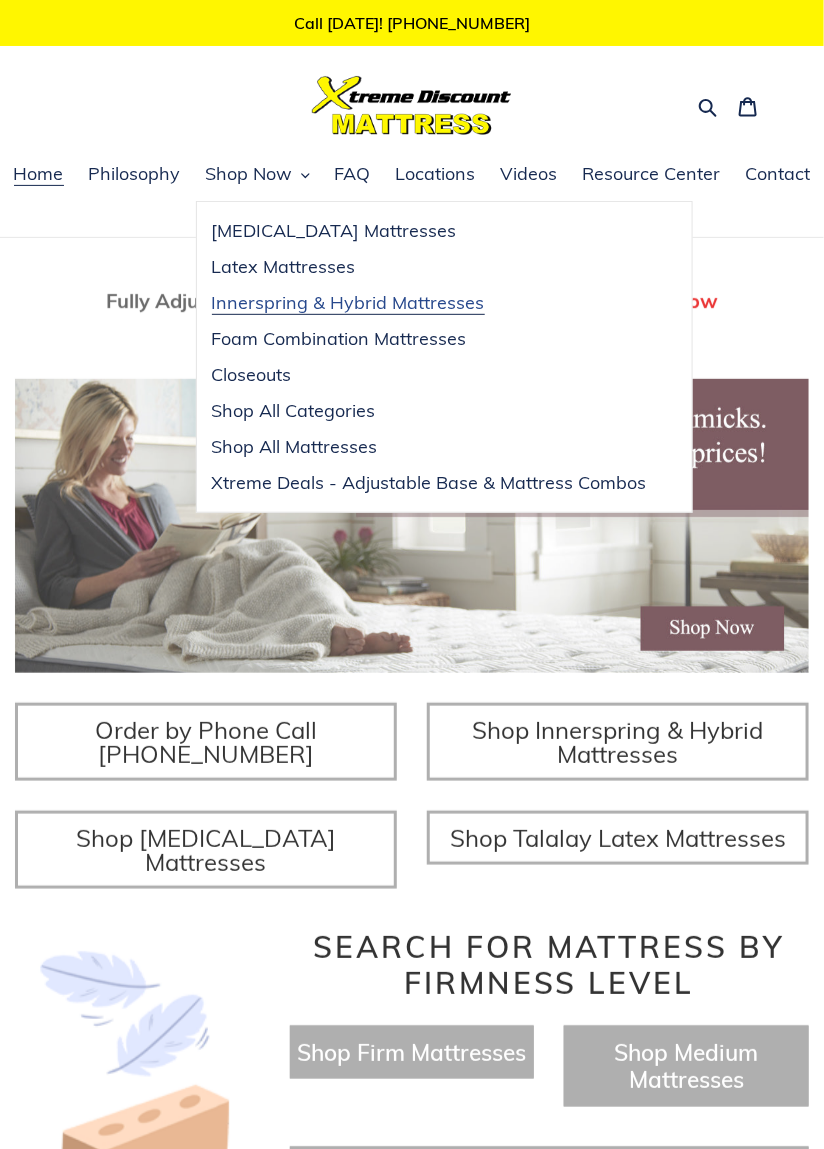 click on "Innerspring & Hybrid Mattresses" at bounding box center [348, 303] 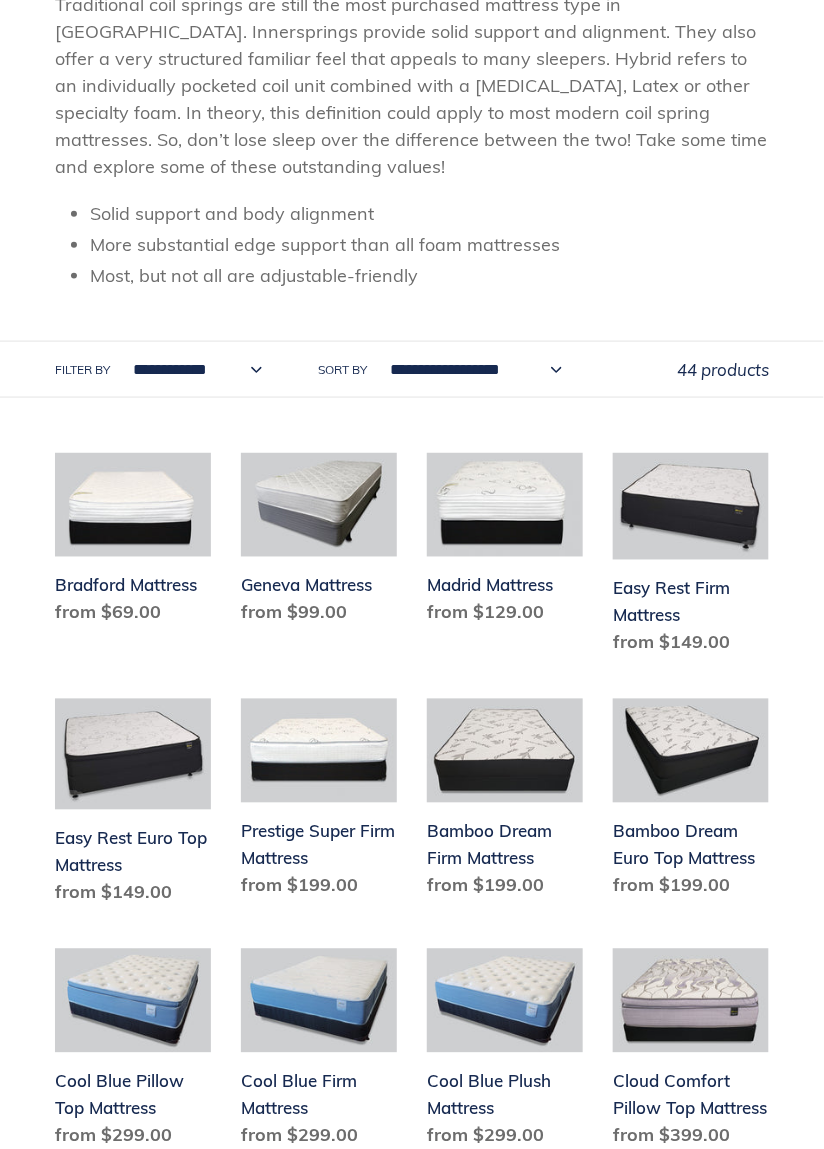scroll, scrollTop: 375, scrollLeft: 0, axis: vertical 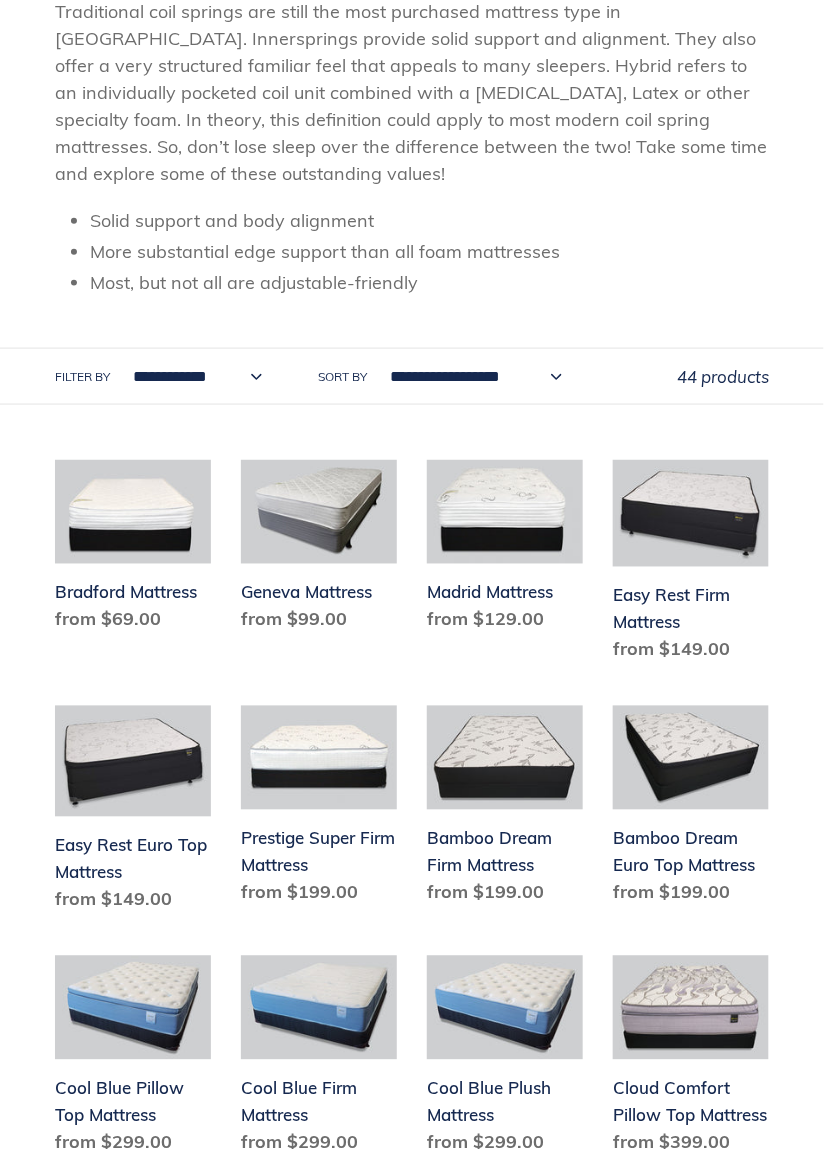 click on "**********" at bounding box center (192, 376) 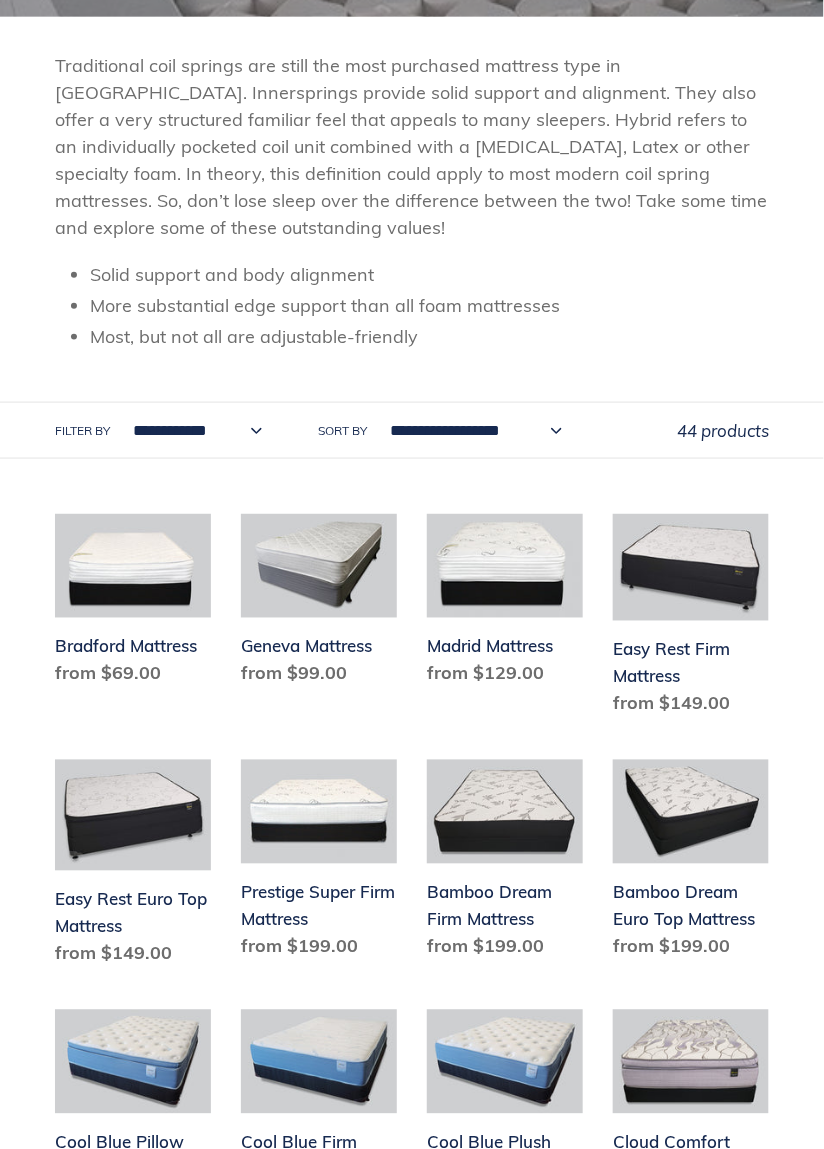 scroll, scrollTop: 331, scrollLeft: 0, axis: vertical 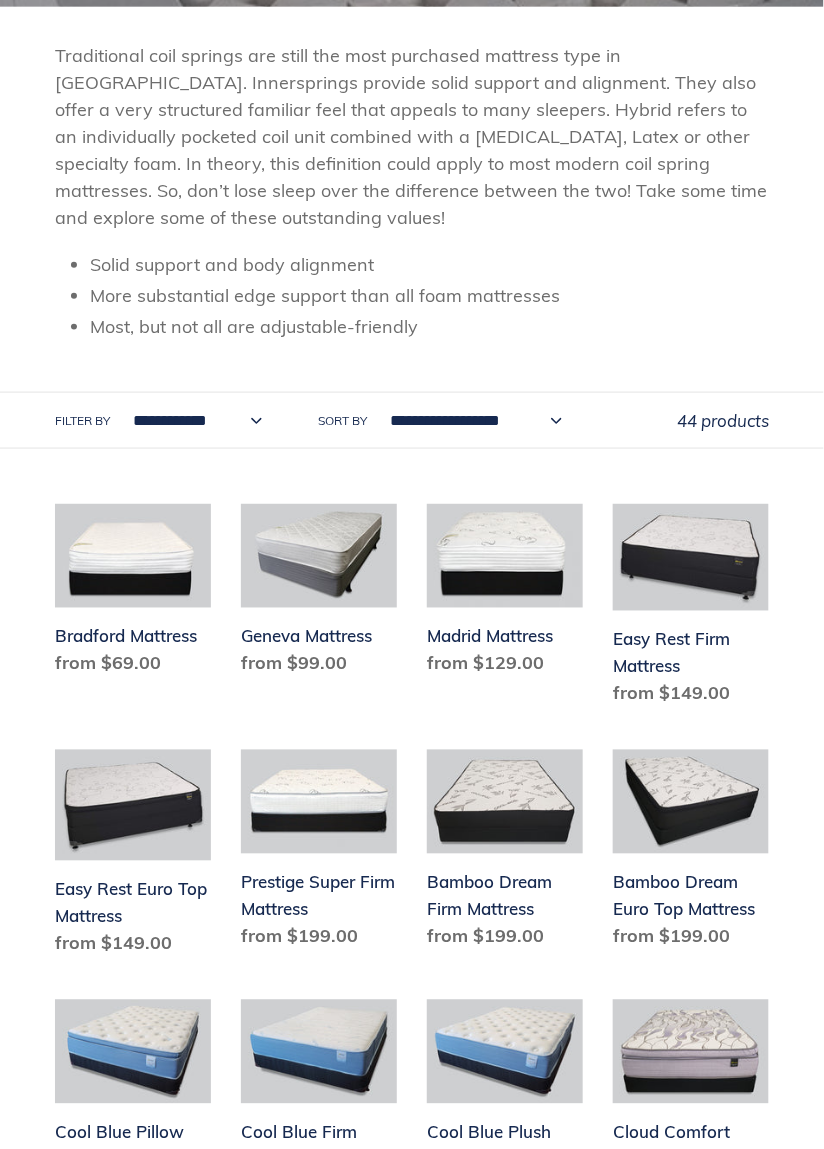 click on "**********" at bounding box center (192, 420) 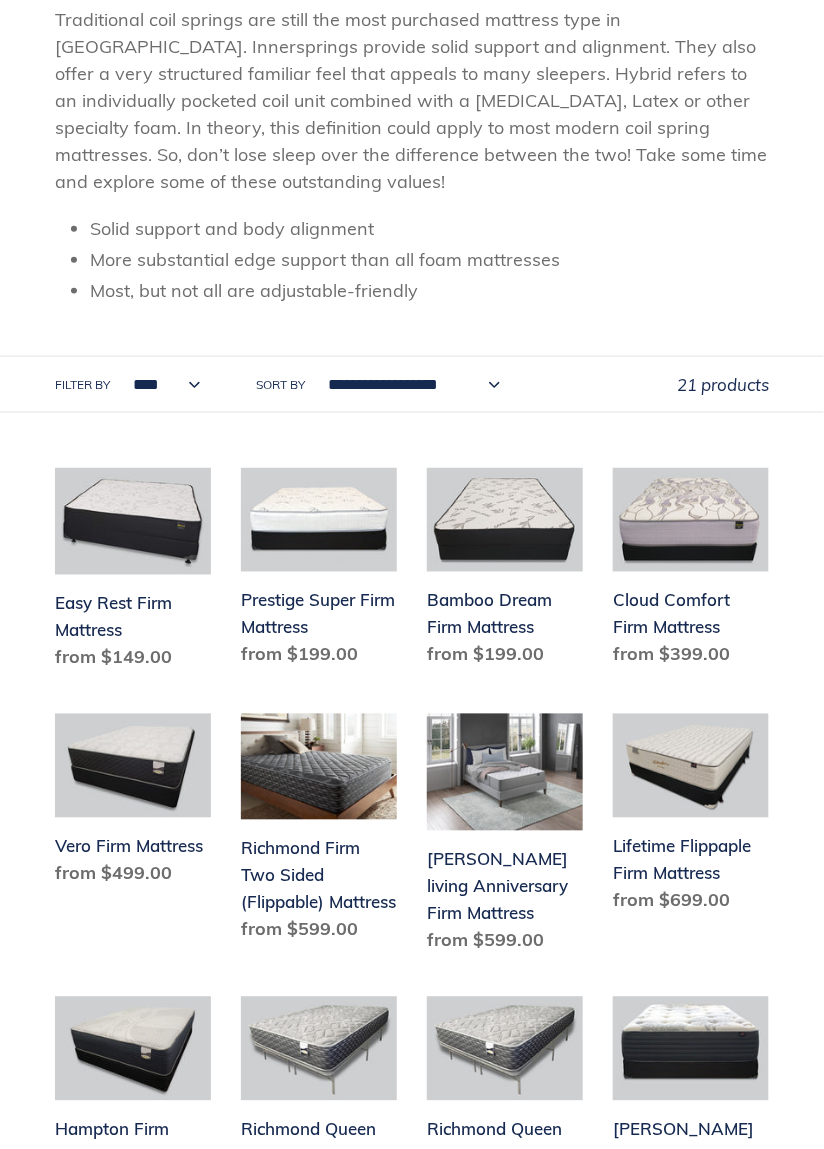 scroll, scrollTop: 364, scrollLeft: 0, axis: vertical 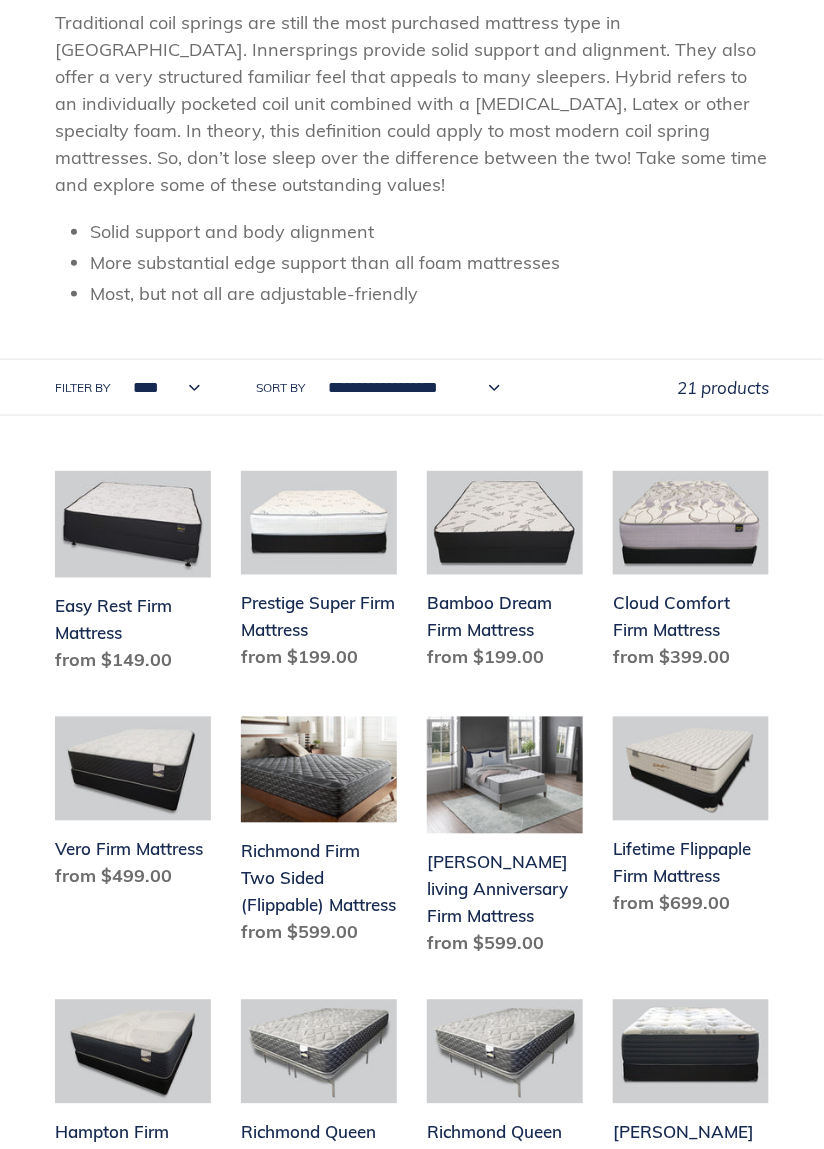 click on "**********" at bounding box center (161, 387) 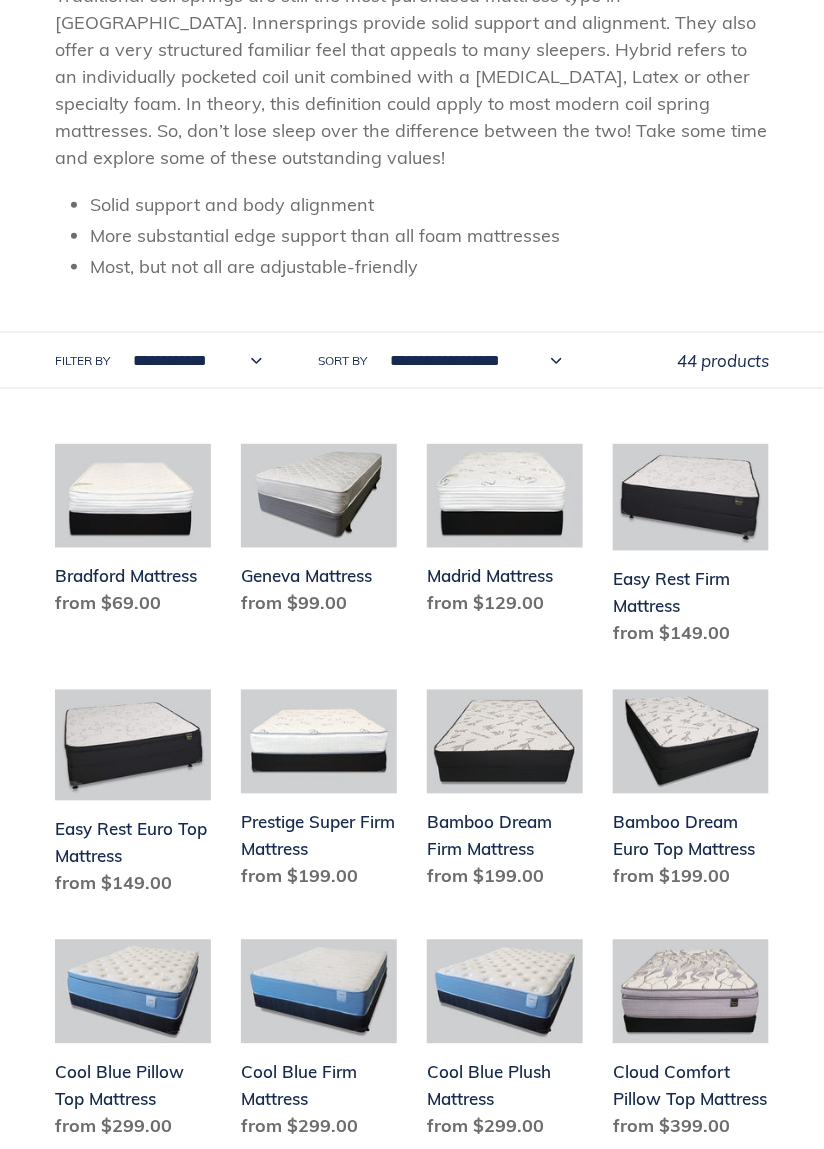scroll, scrollTop: 391, scrollLeft: 0, axis: vertical 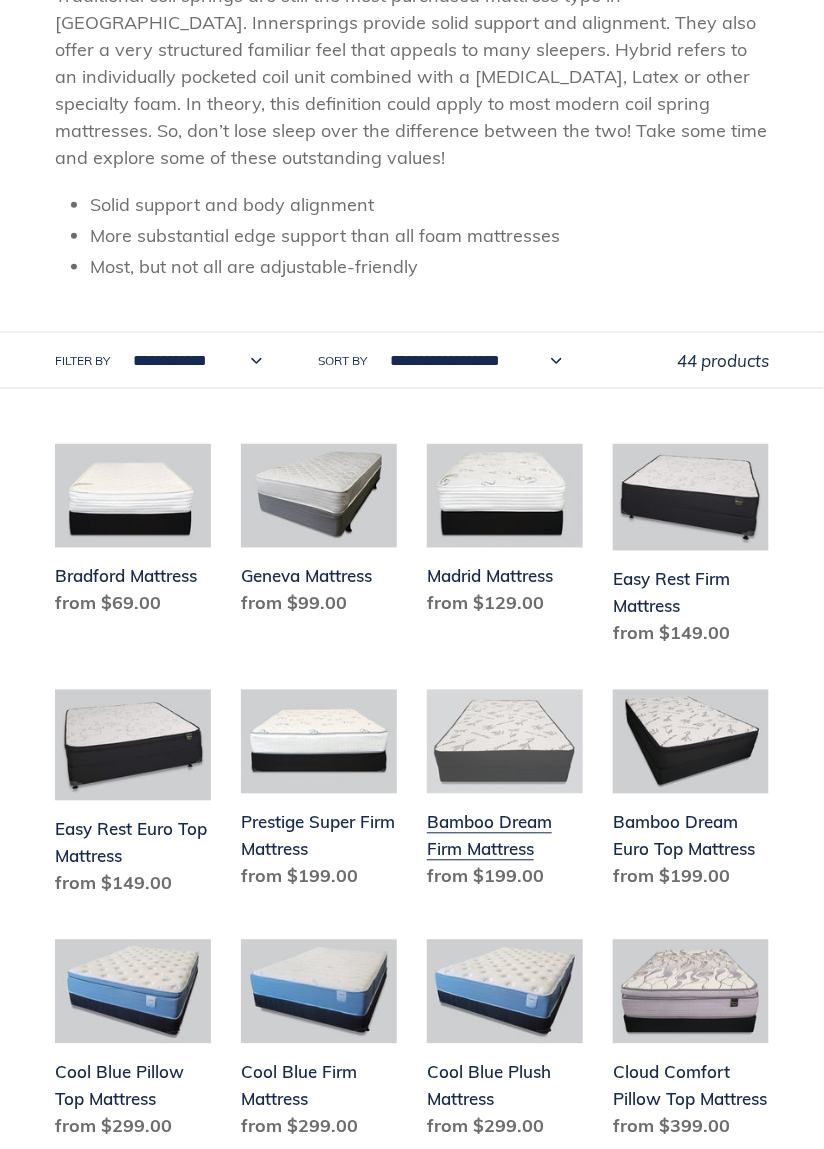 click on "Bamboo Dream Firm Mattress" at bounding box center [505, 794] 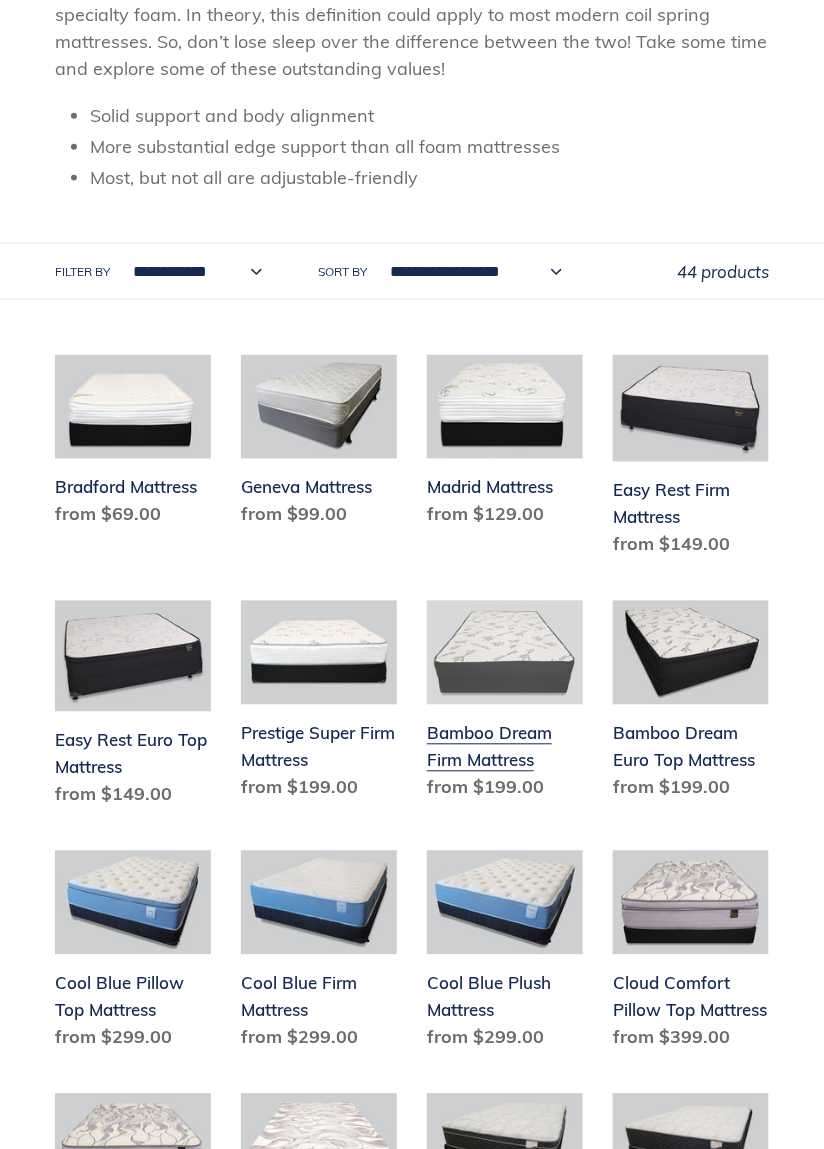 scroll, scrollTop: 482, scrollLeft: 0, axis: vertical 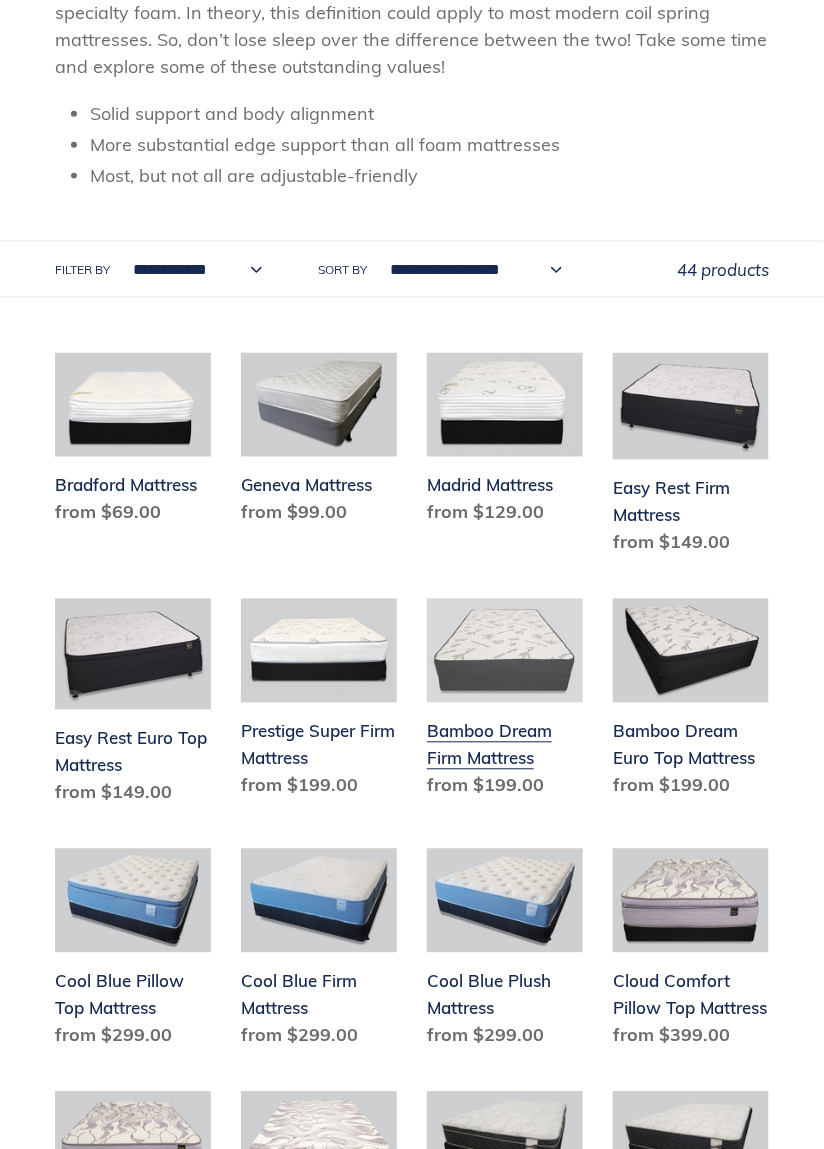 click on "Bamboo Dream Firm Mattress" at bounding box center (505, 703) 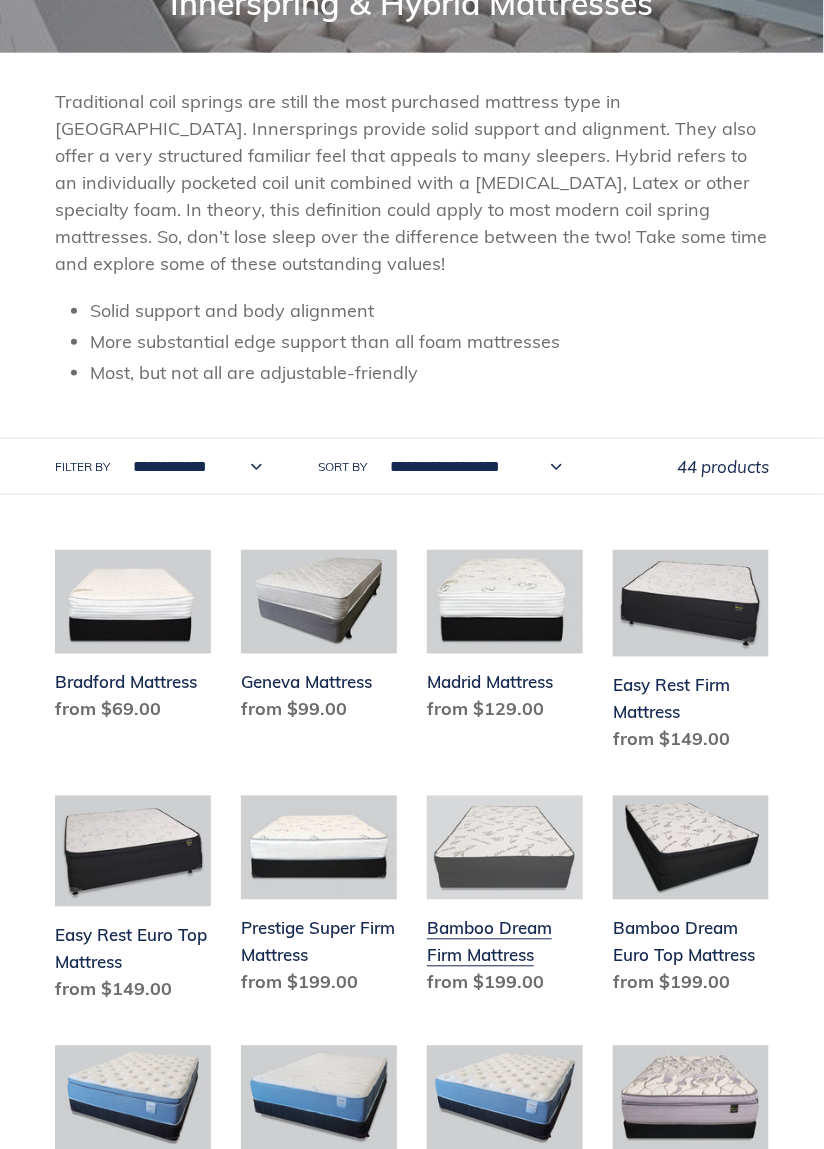 scroll, scrollTop: 284, scrollLeft: 0, axis: vertical 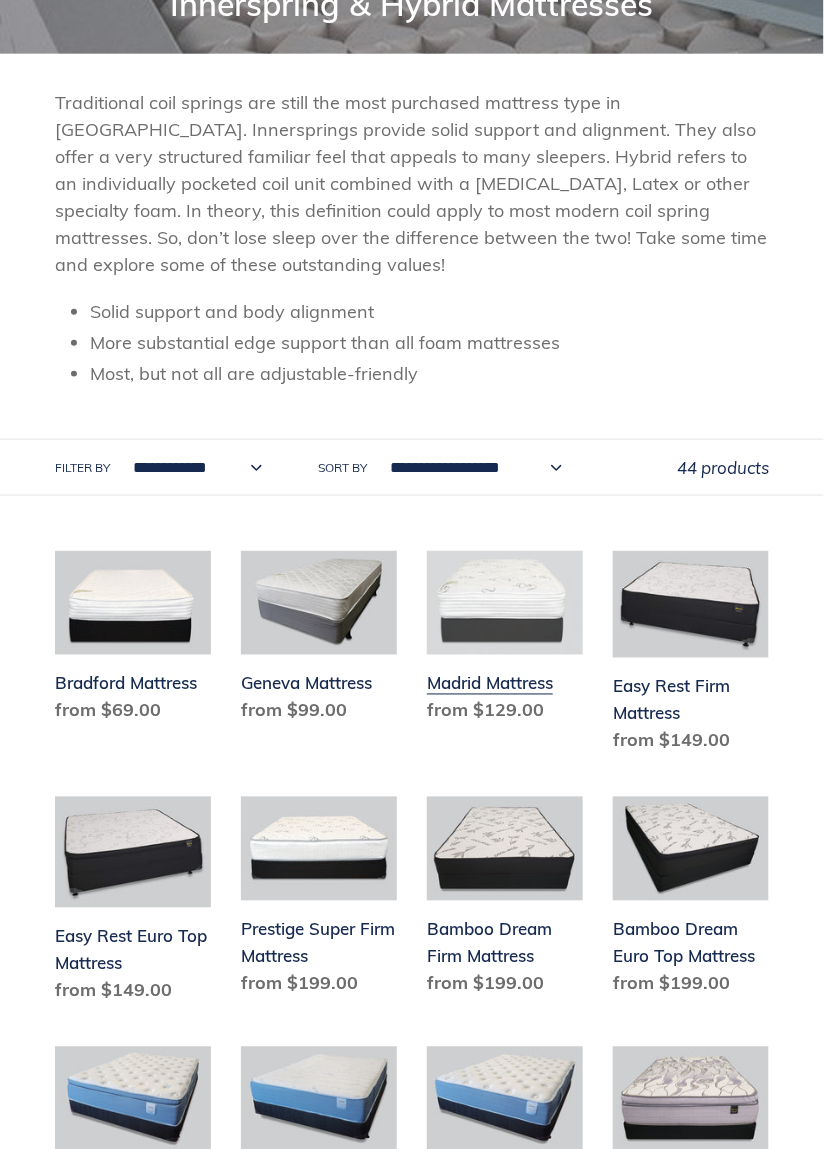 click on "Madrid Mattress" at bounding box center [505, 641] 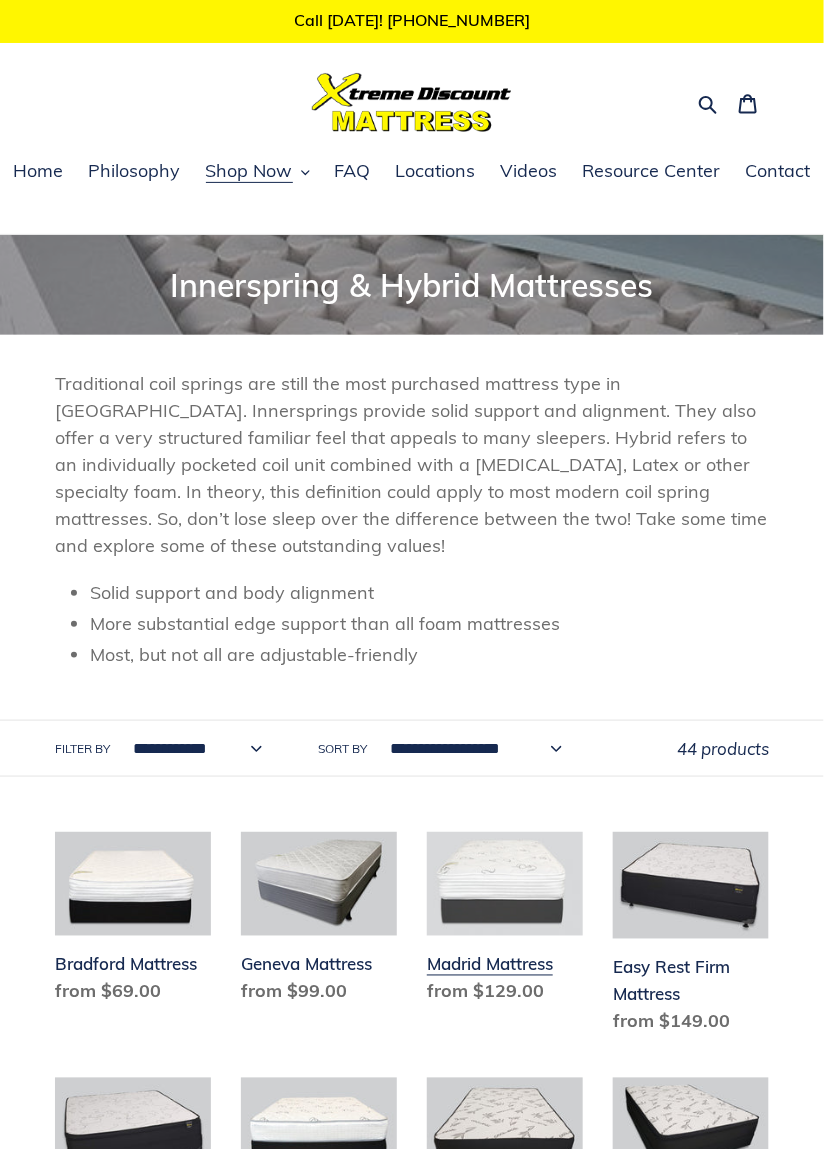 scroll, scrollTop: 0, scrollLeft: 0, axis: both 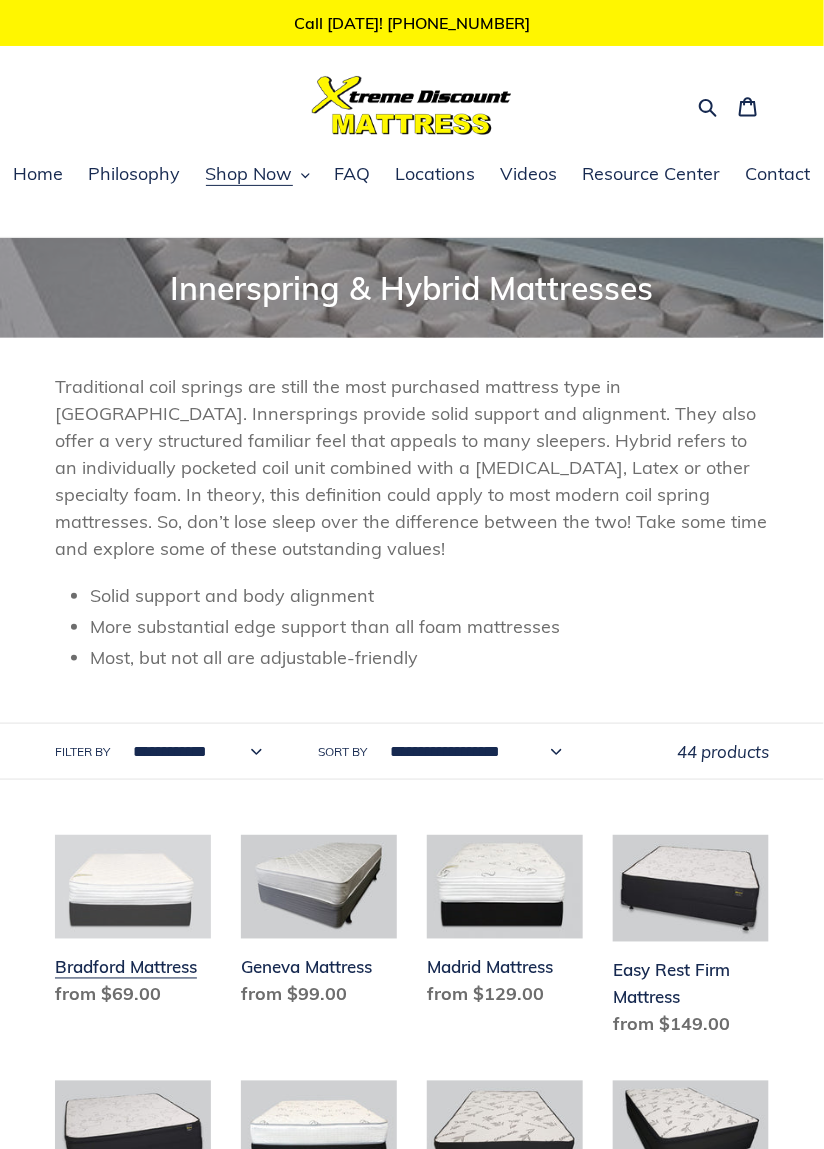click on "Bradford Mattress" at bounding box center [133, 925] 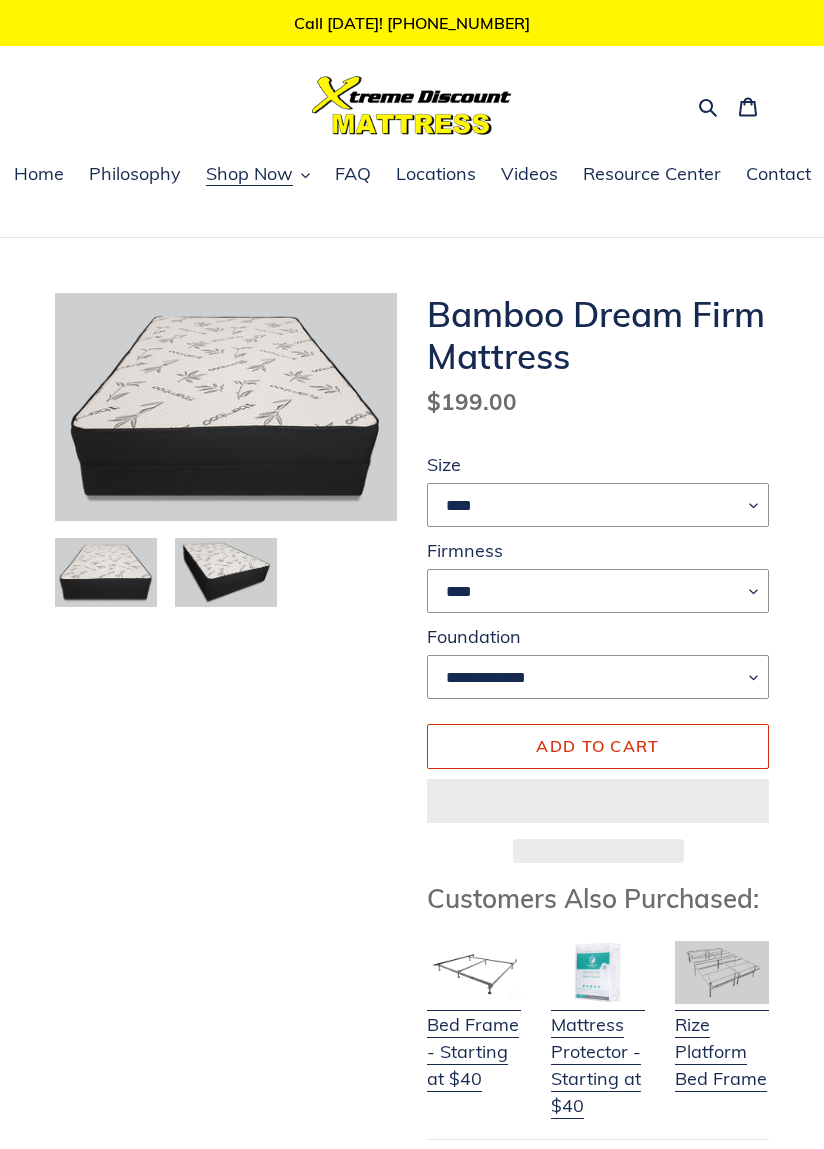 scroll, scrollTop: 0, scrollLeft: 0, axis: both 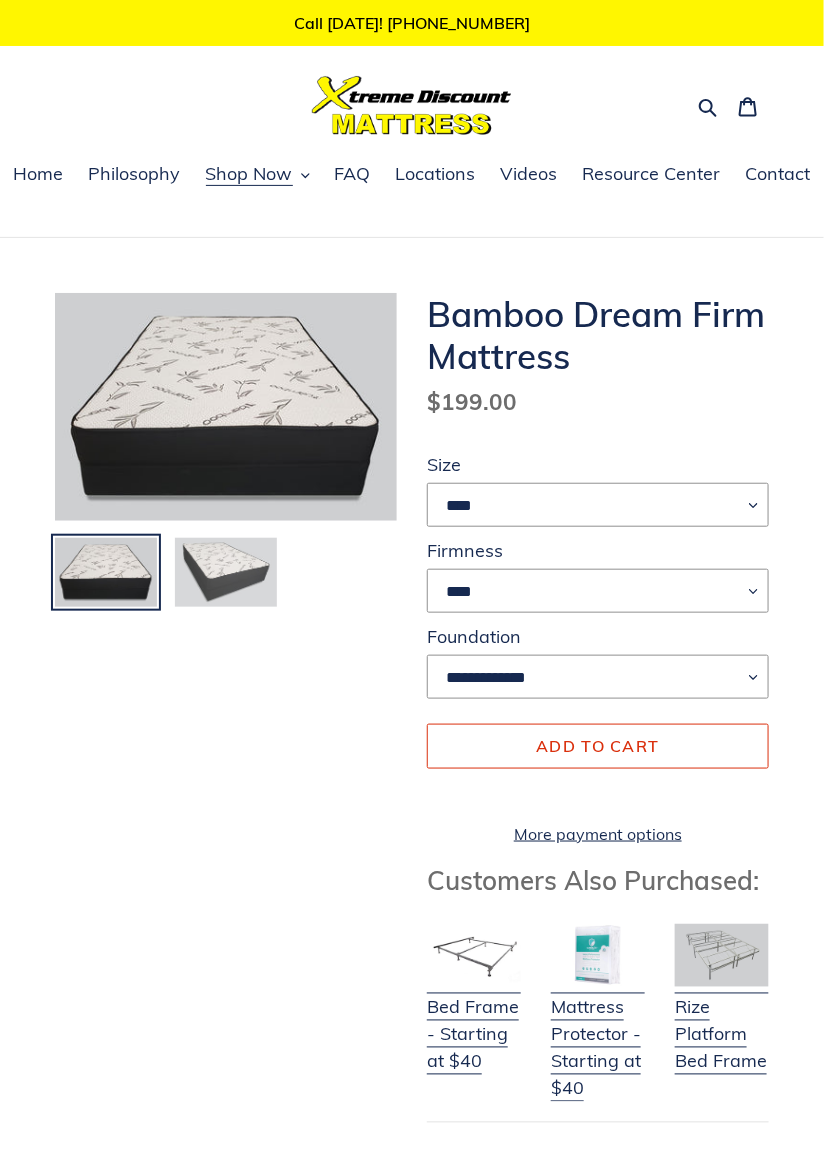 click at bounding box center (226, 572) 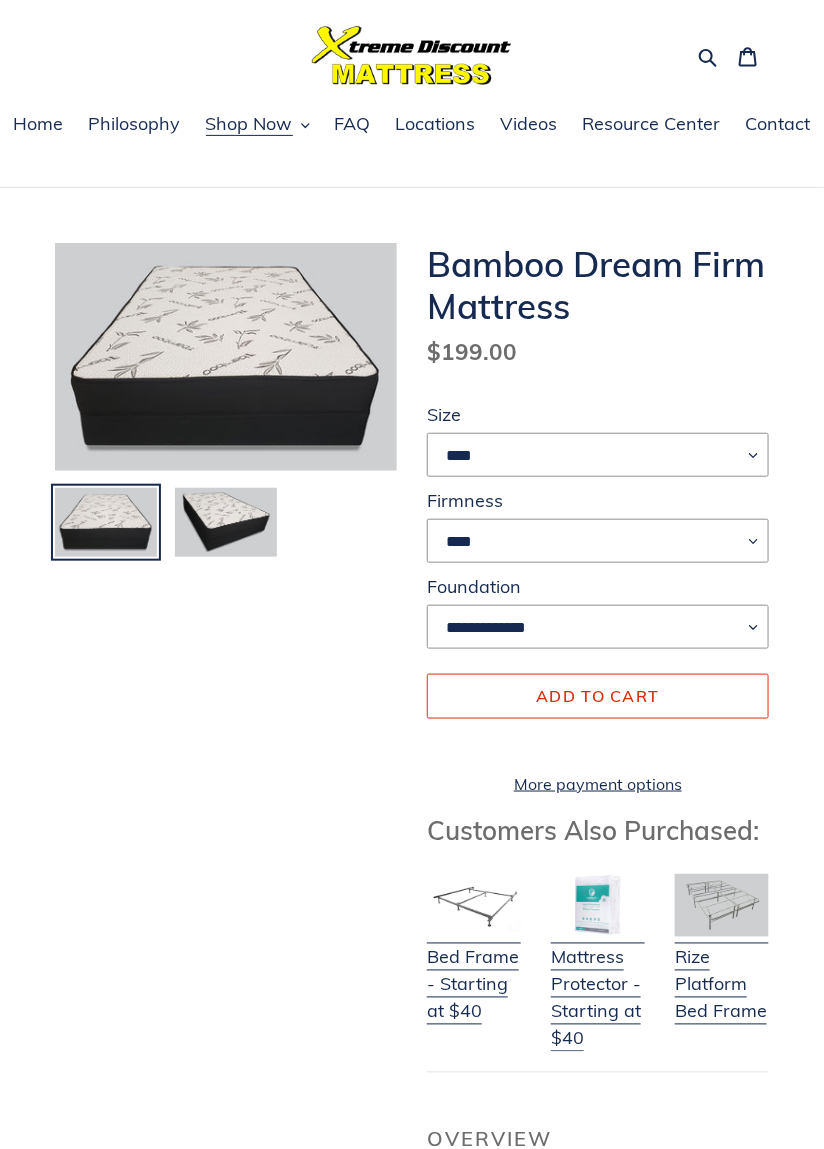 scroll, scrollTop: 0, scrollLeft: 0, axis: both 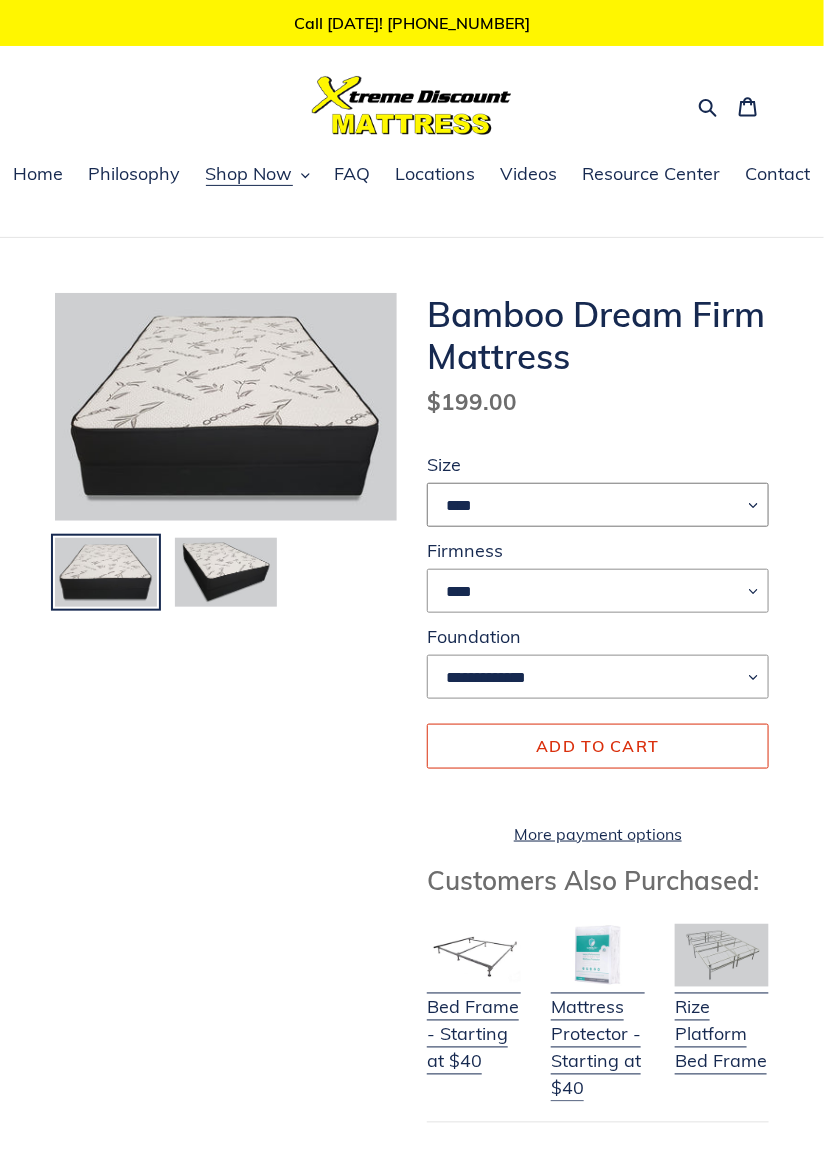 click on "**** ******* **** ***** ****" at bounding box center (598, 505) 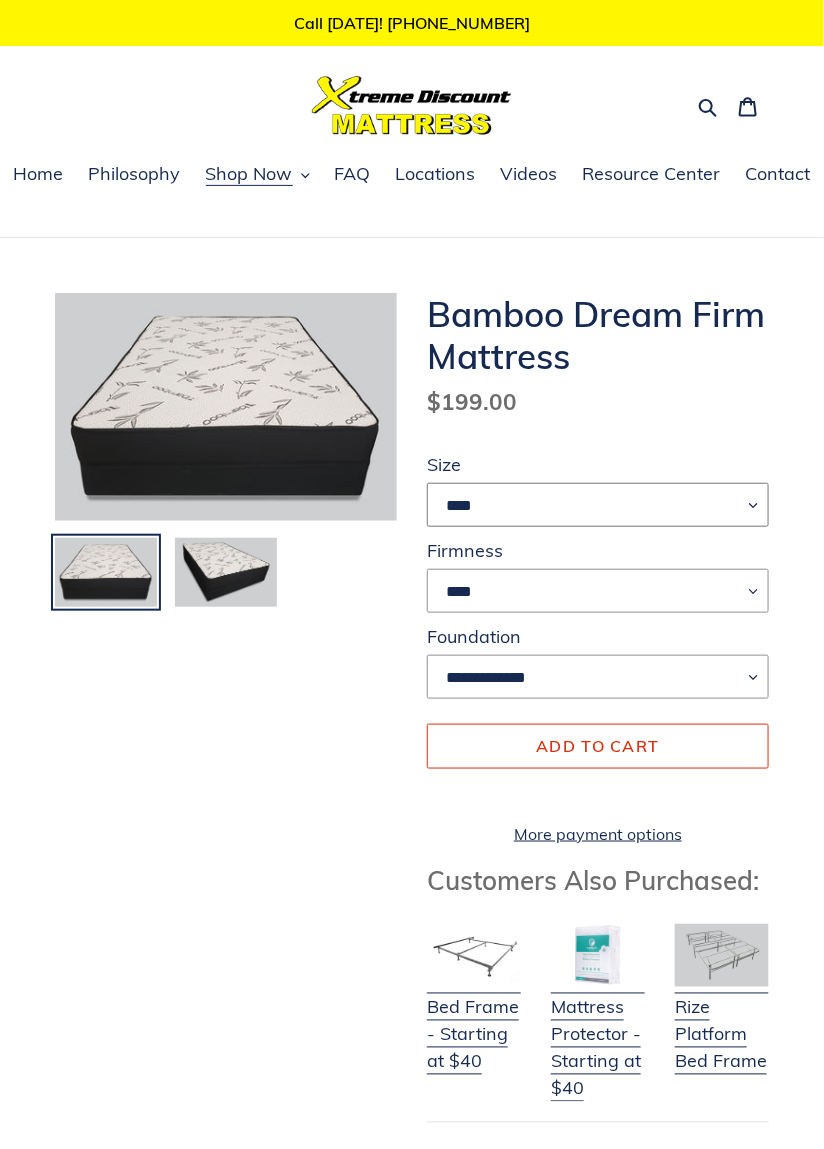 select on "****" 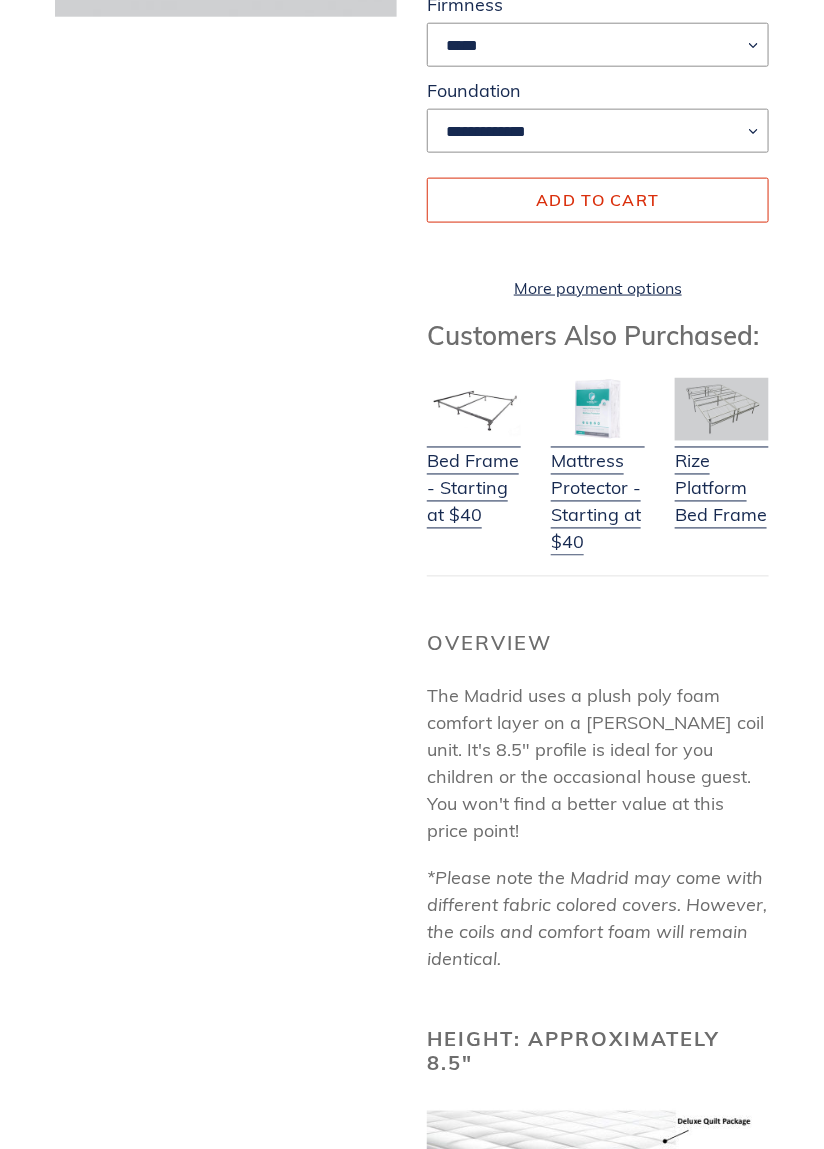 scroll, scrollTop: 0, scrollLeft: 0, axis: both 